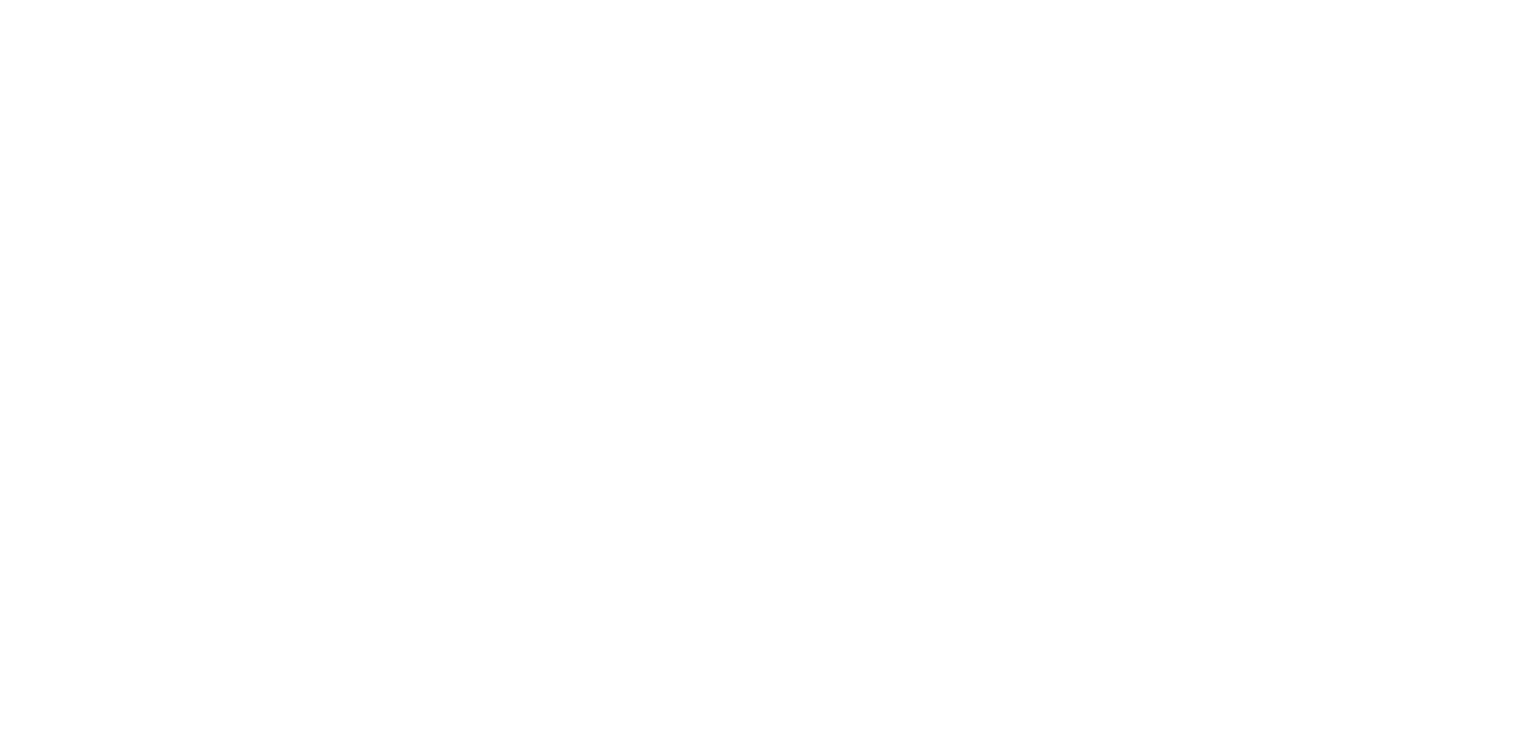 scroll, scrollTop: 0, scrollLeft: 0, axis: both 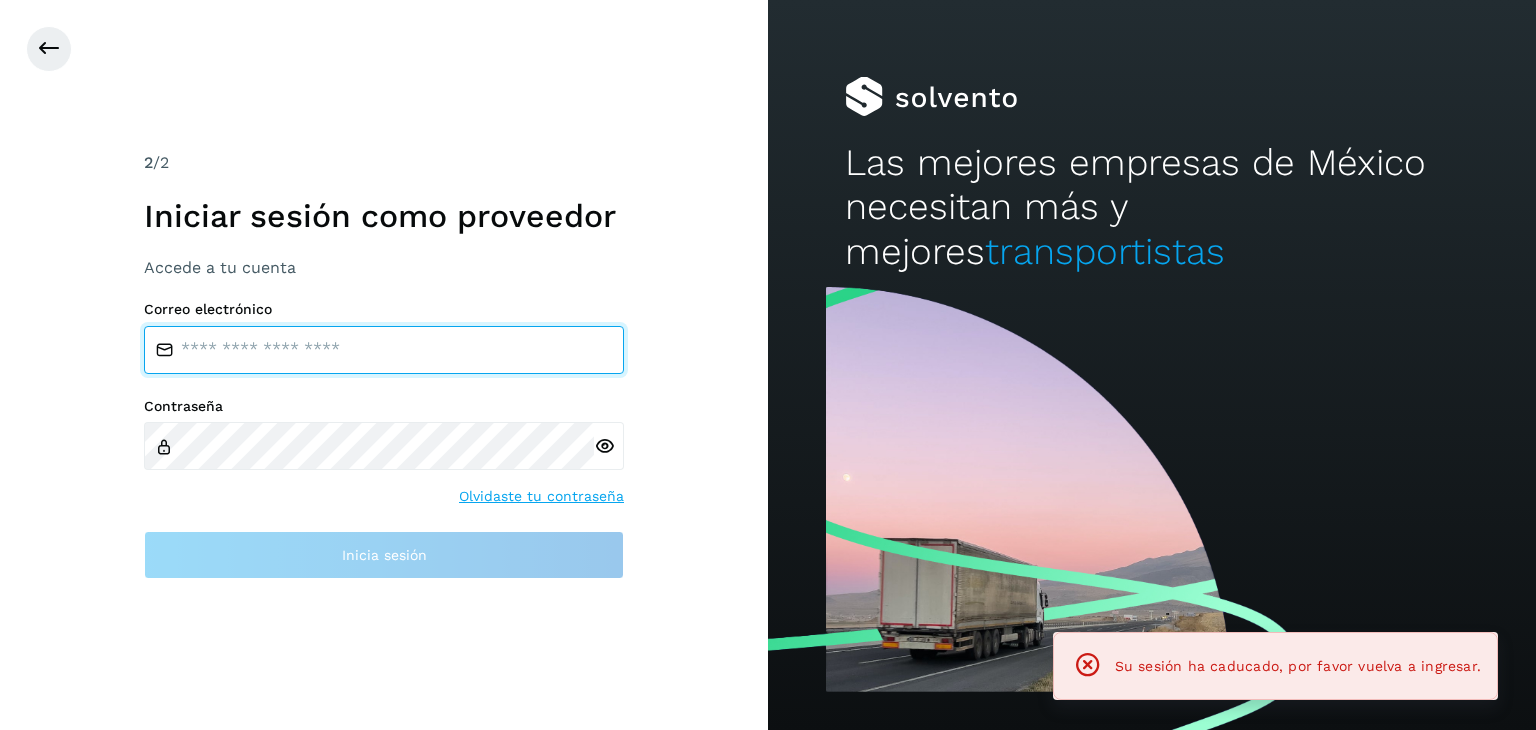 type on "**********" 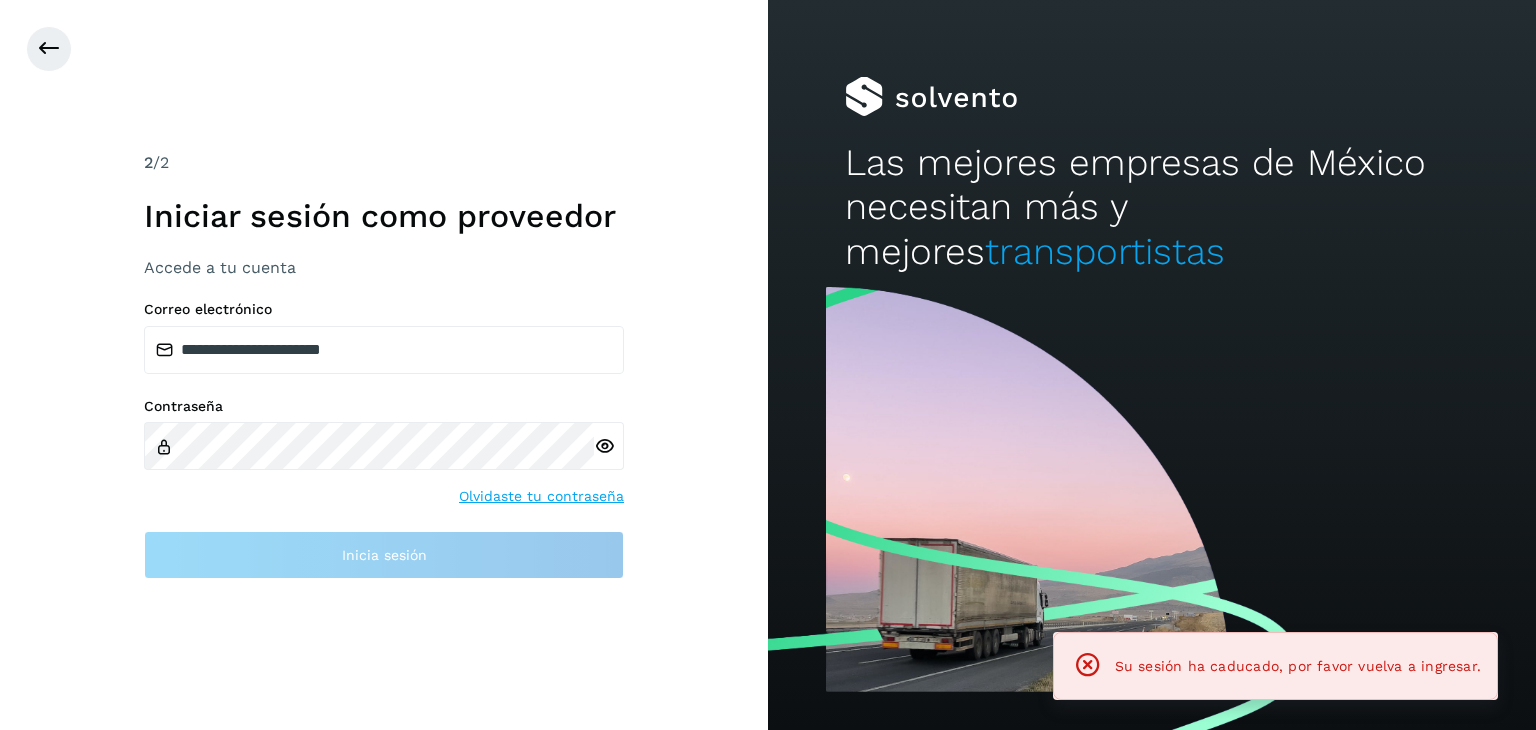 click at bounding box center [794, 49] 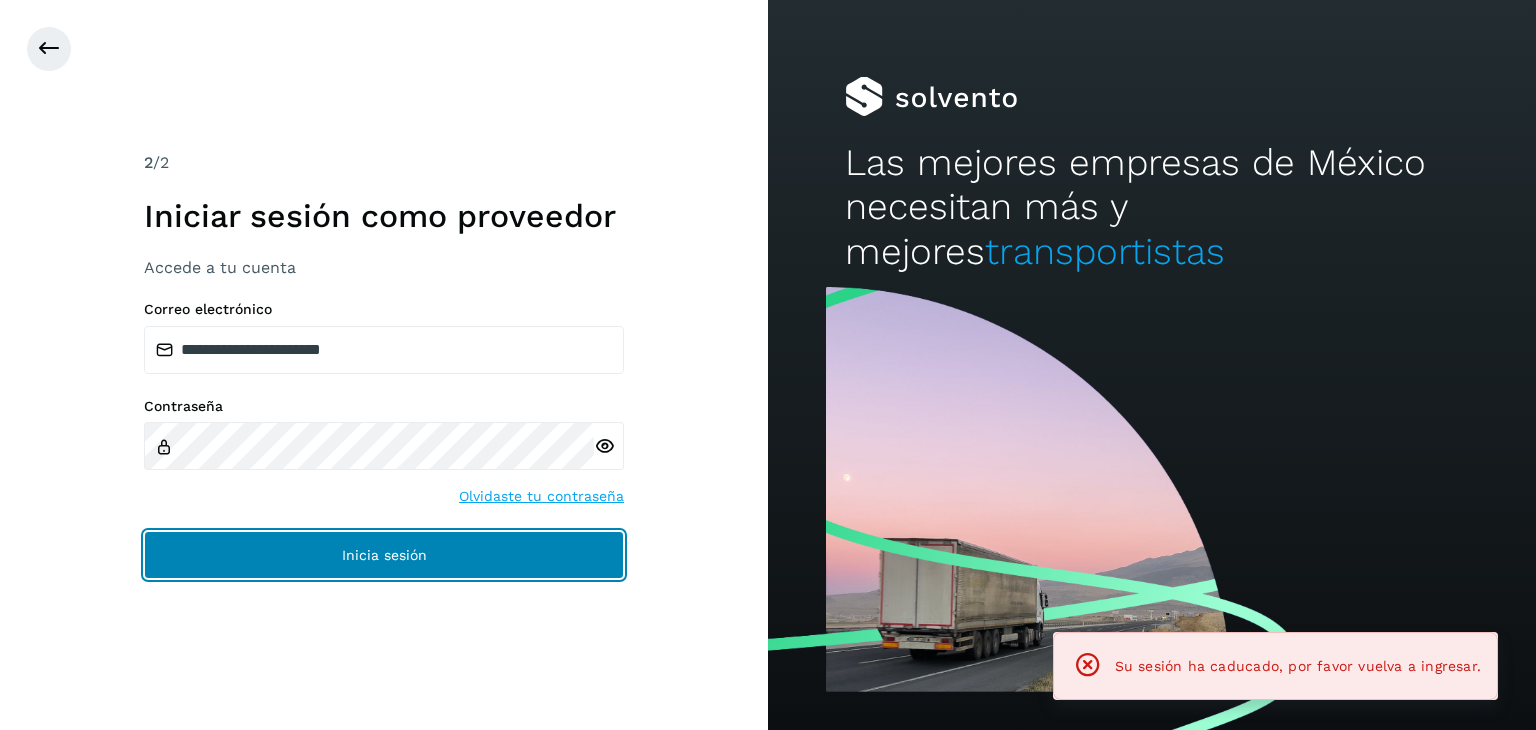 click on "Inicia sesión" at bounding box center (384, 555) 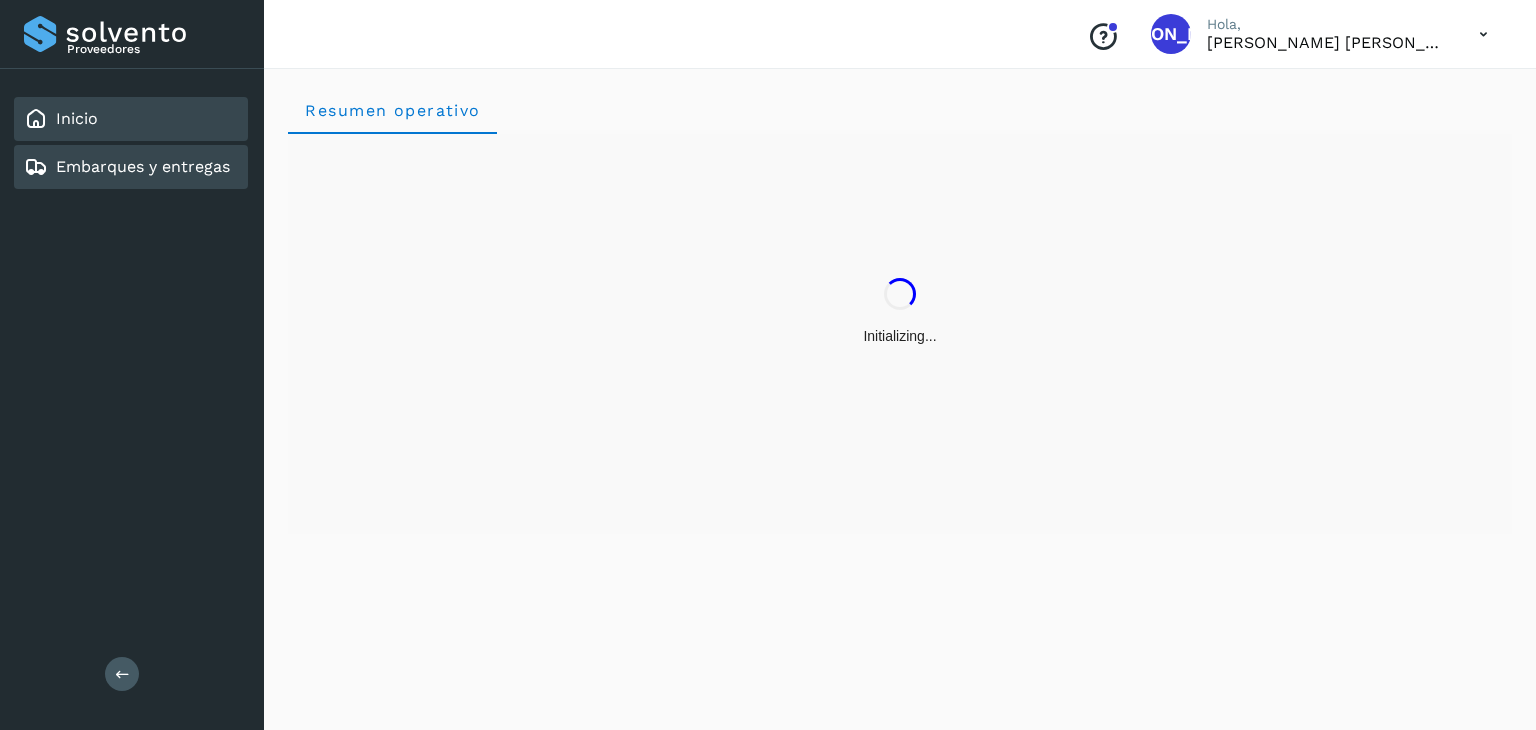 click on "Embarques y entregas" at bounding box center [143, 166] 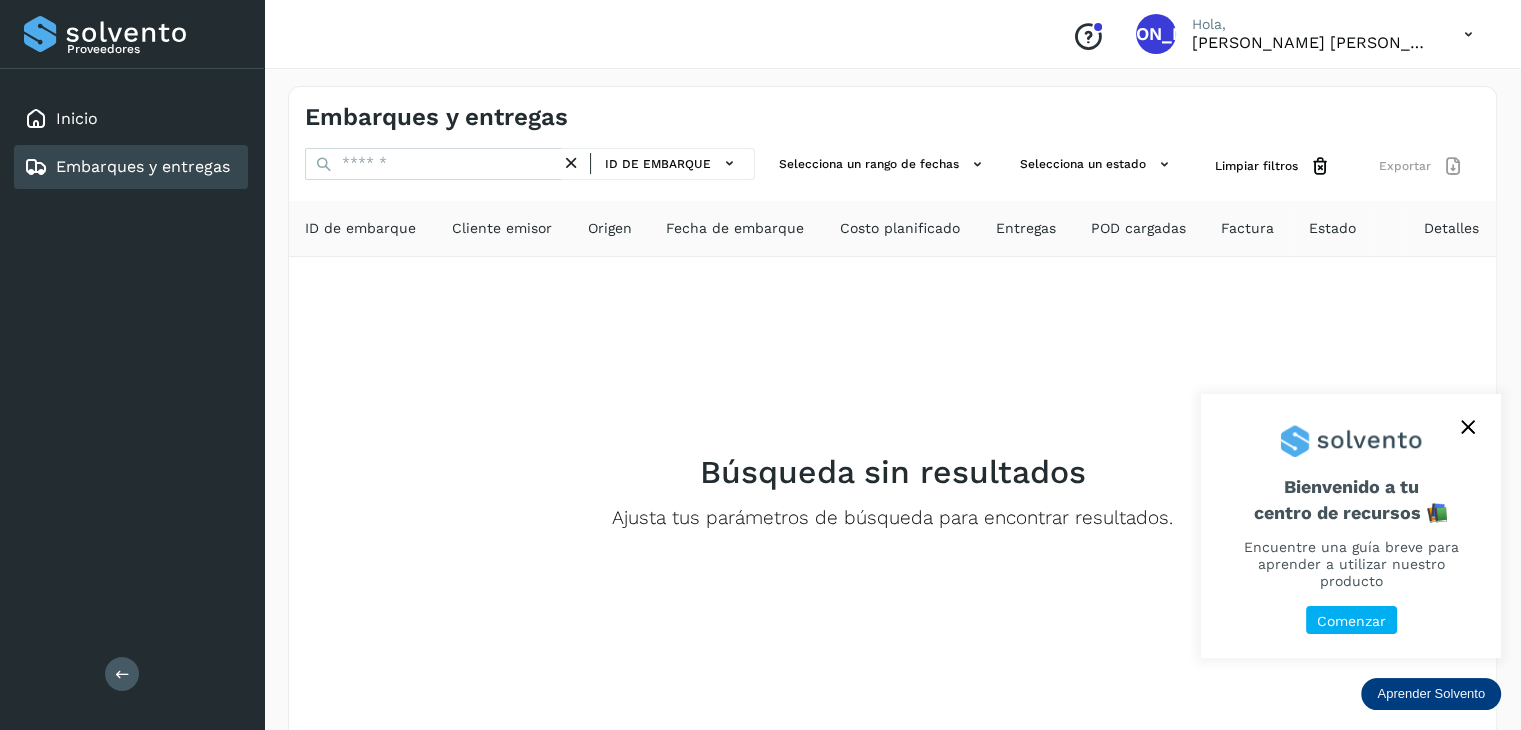 click 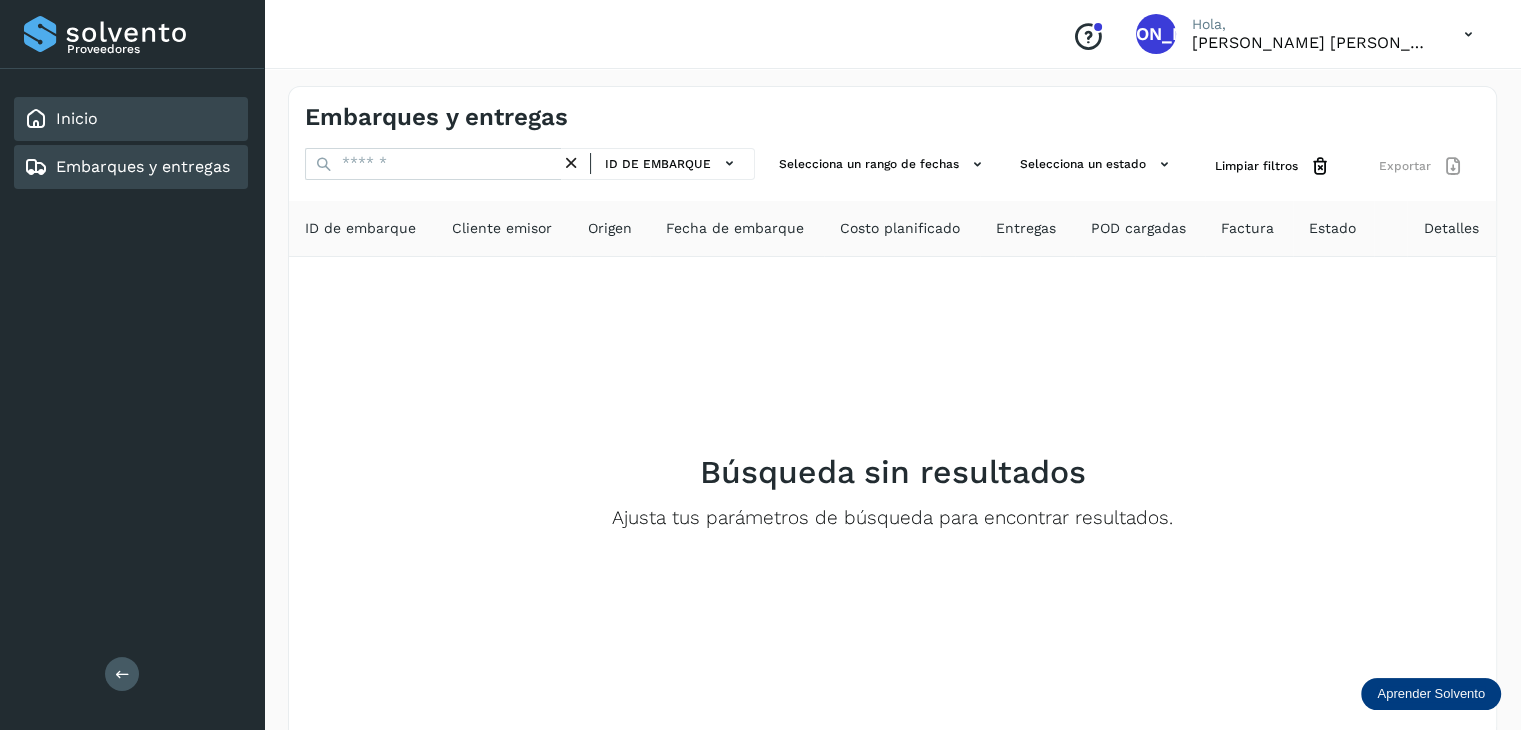 click on "Inicio" 